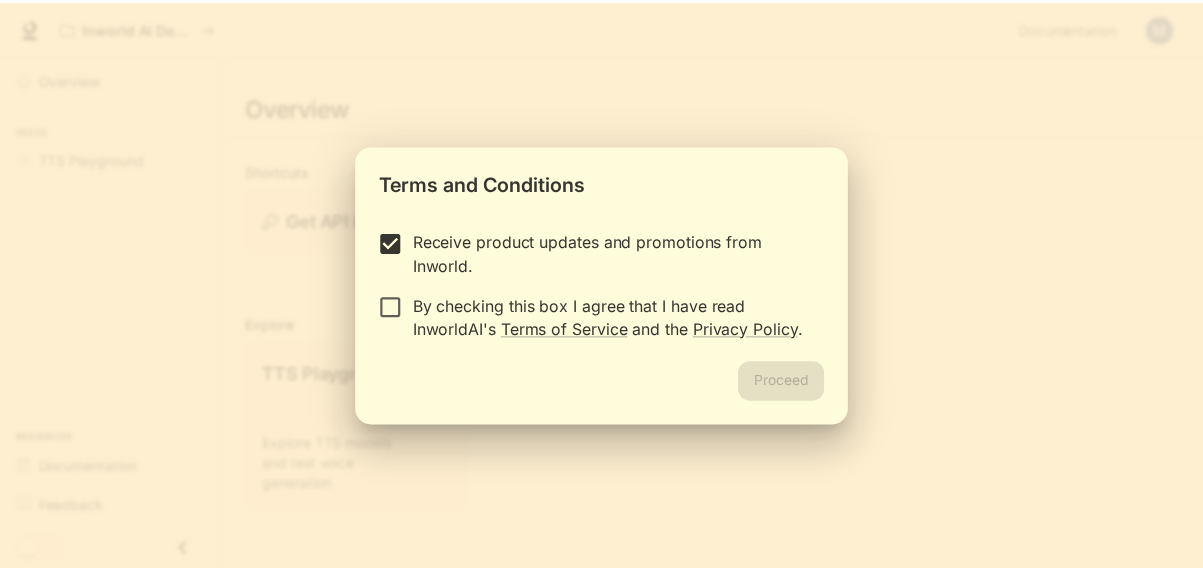 scroll, scrollTop: 0, scrollLeft: 0, axis: both 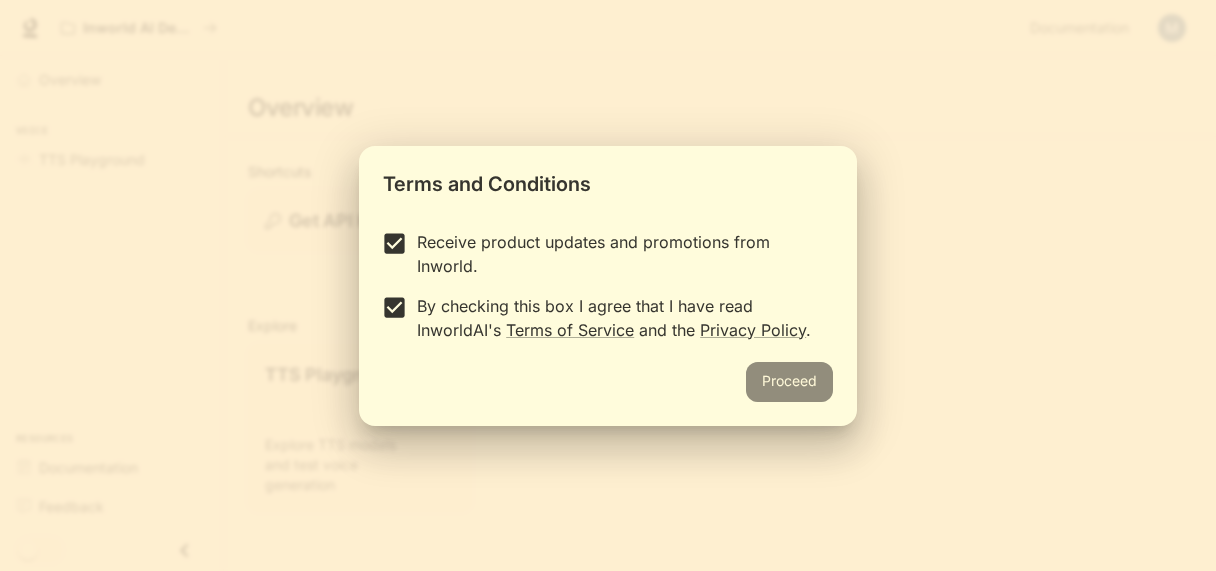 click on "Proceed" at bounding box center (789, 382) 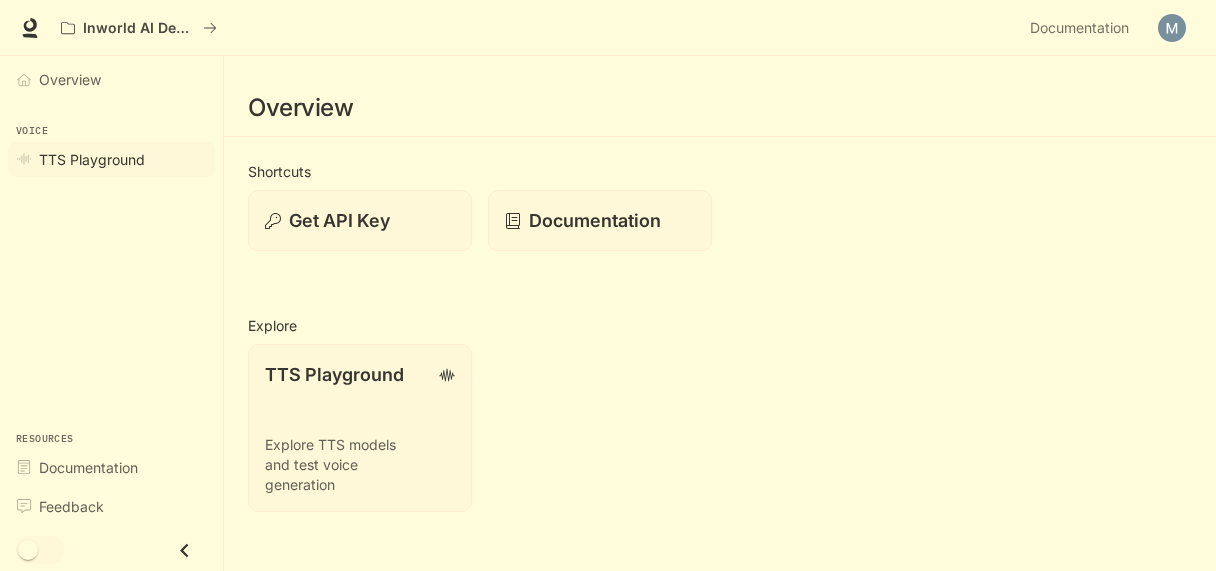 click on "TTS Playground" at bounding box center (92, 159) 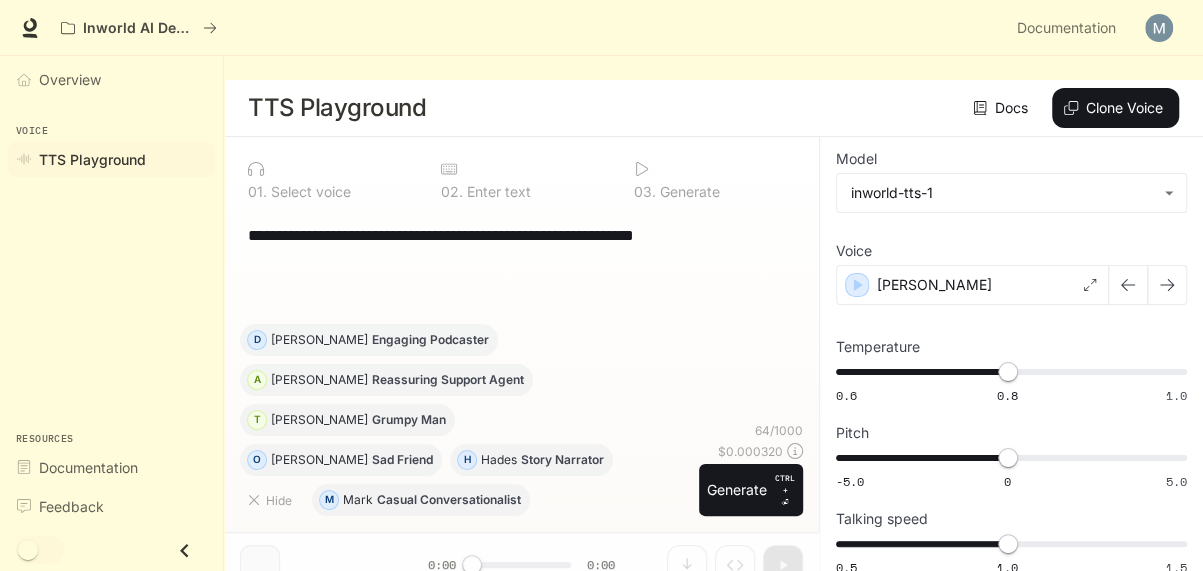 click on "**********" at bounding box center (521, 235) 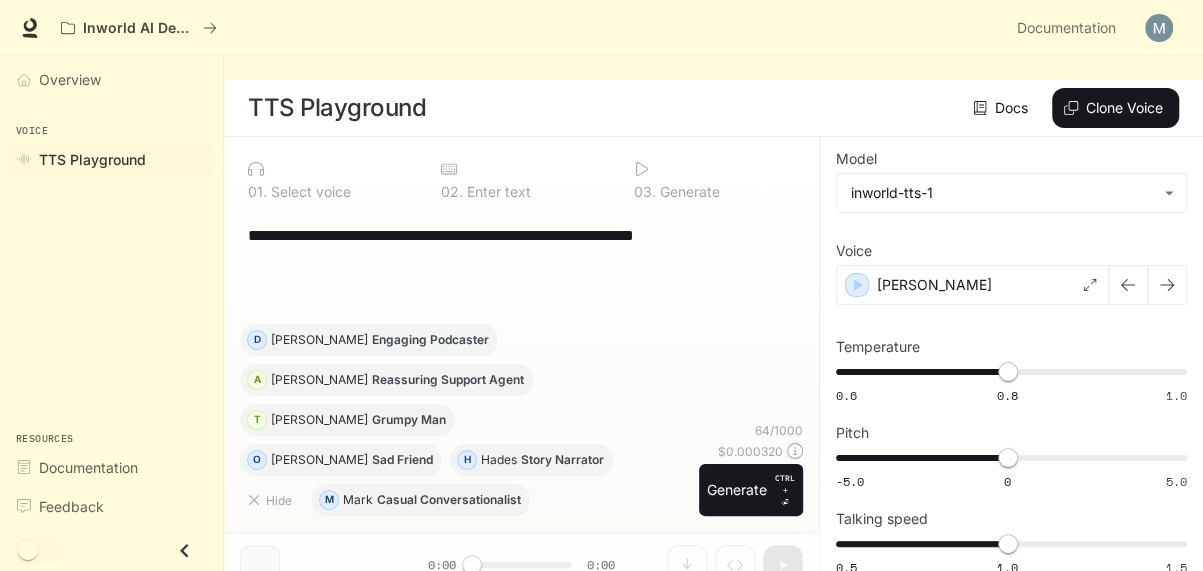 scroll, scrollTop: 0, scrollLeft: 0, axis: both 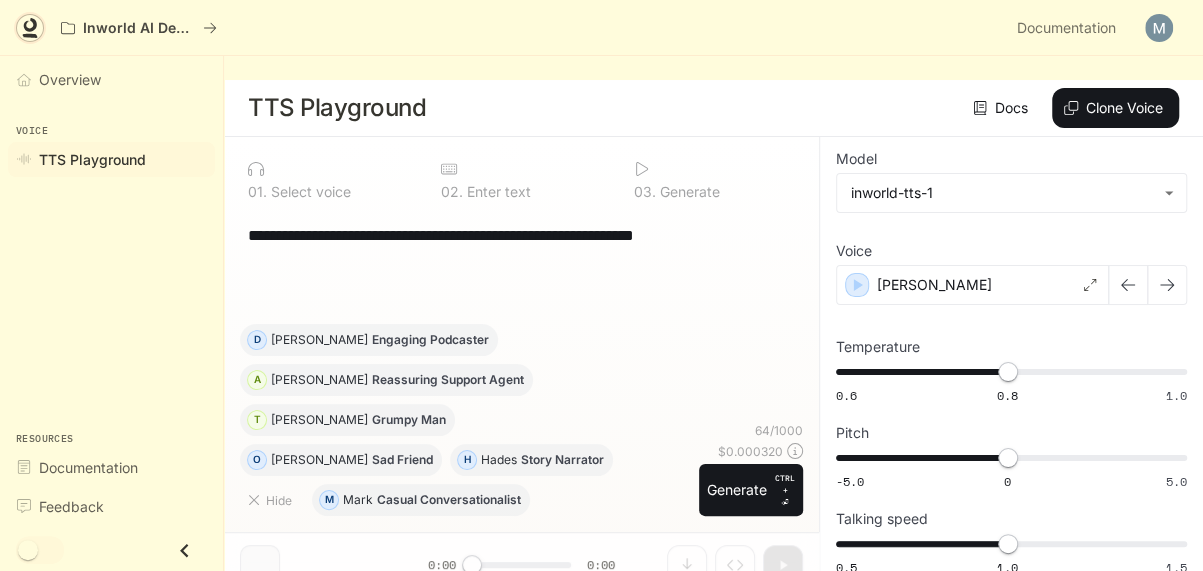 click 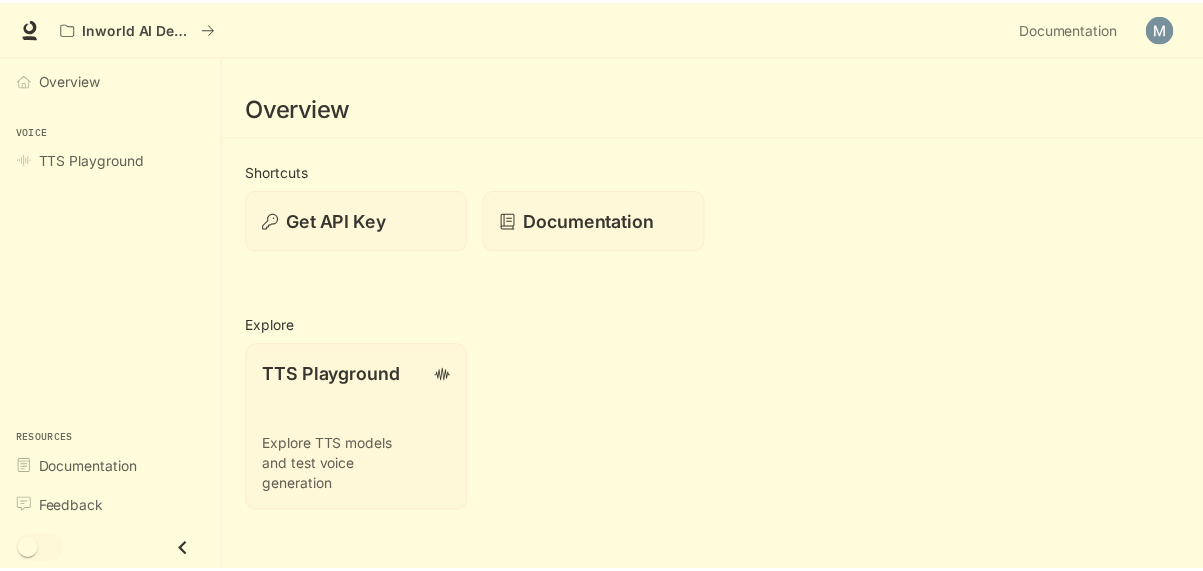 scroll, scrollTop: 0, scrollLeft: 0, axis: both 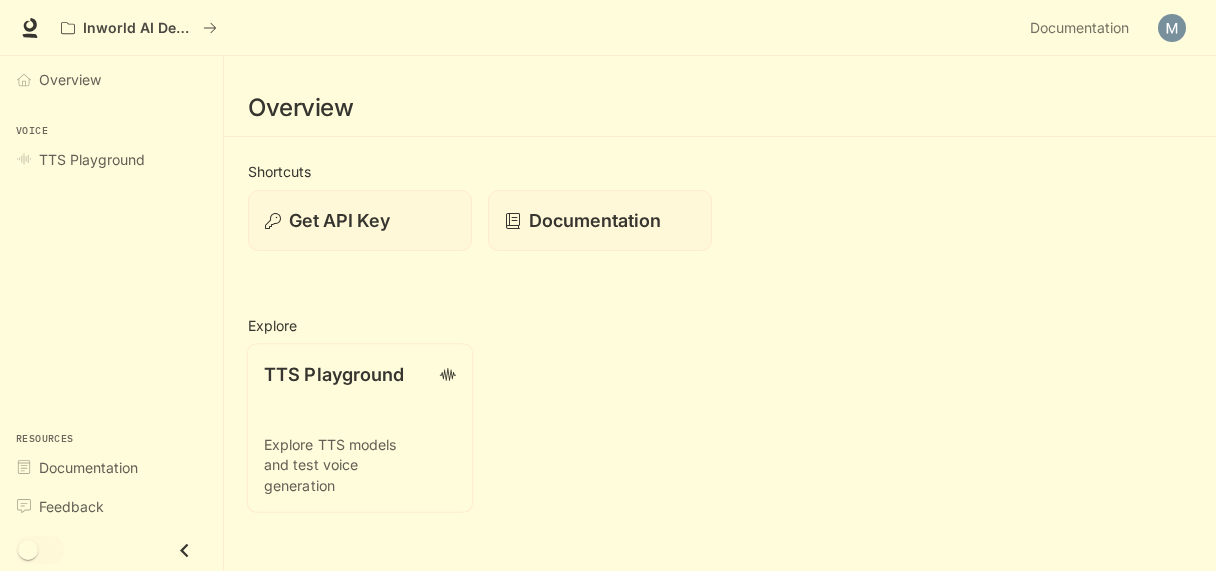 click on "TTS Playground" at bounding box center [334, 373] 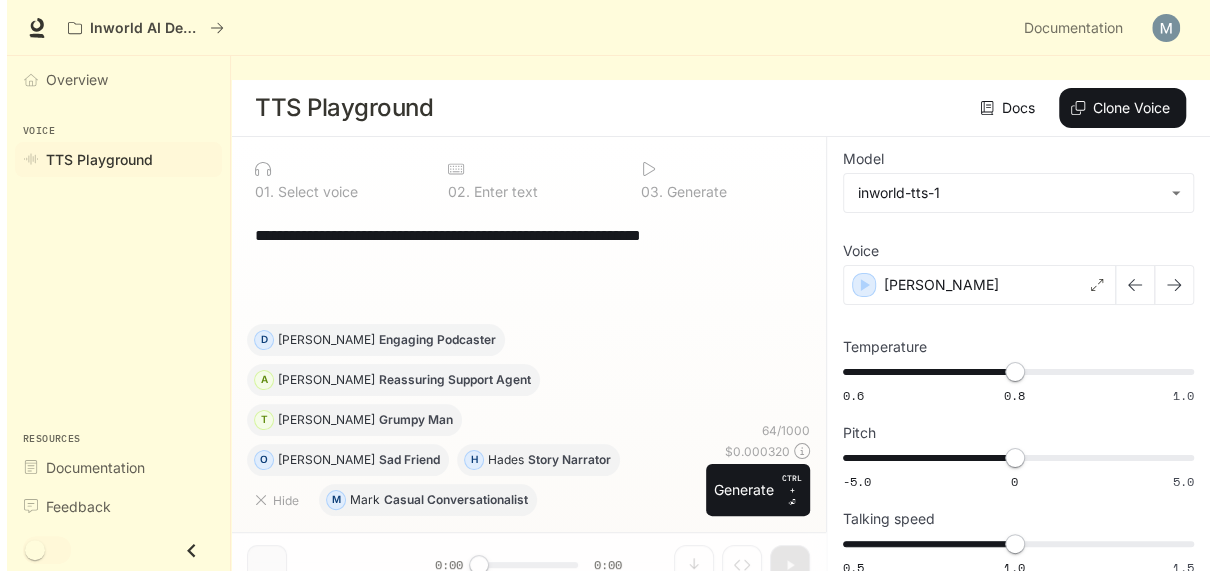 scroll, scrollTop: 0, scrollLeft: 0, axis: both 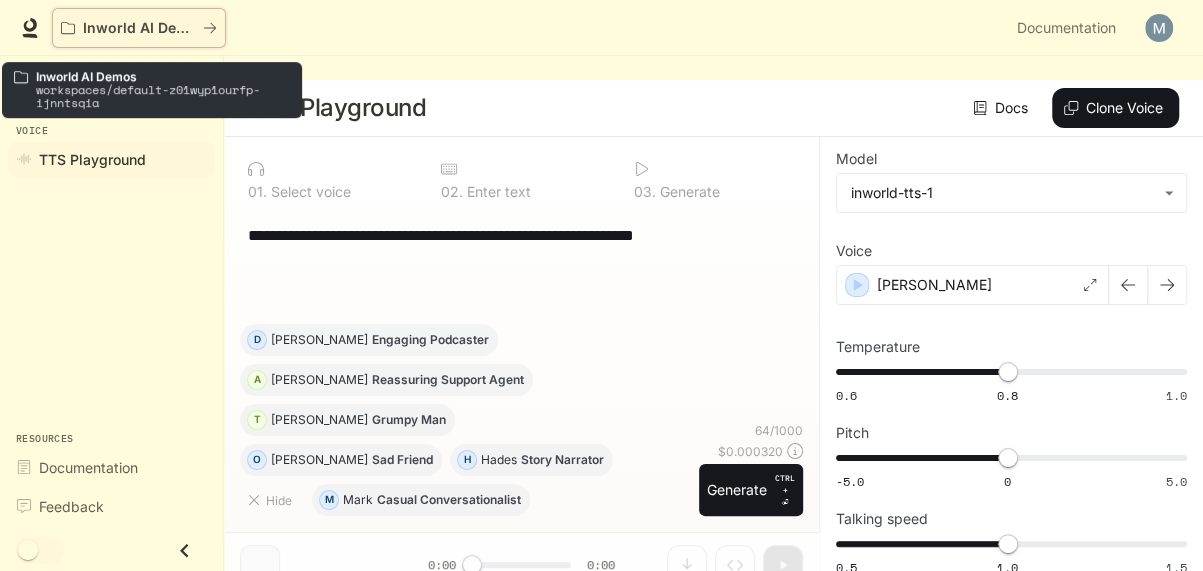 click 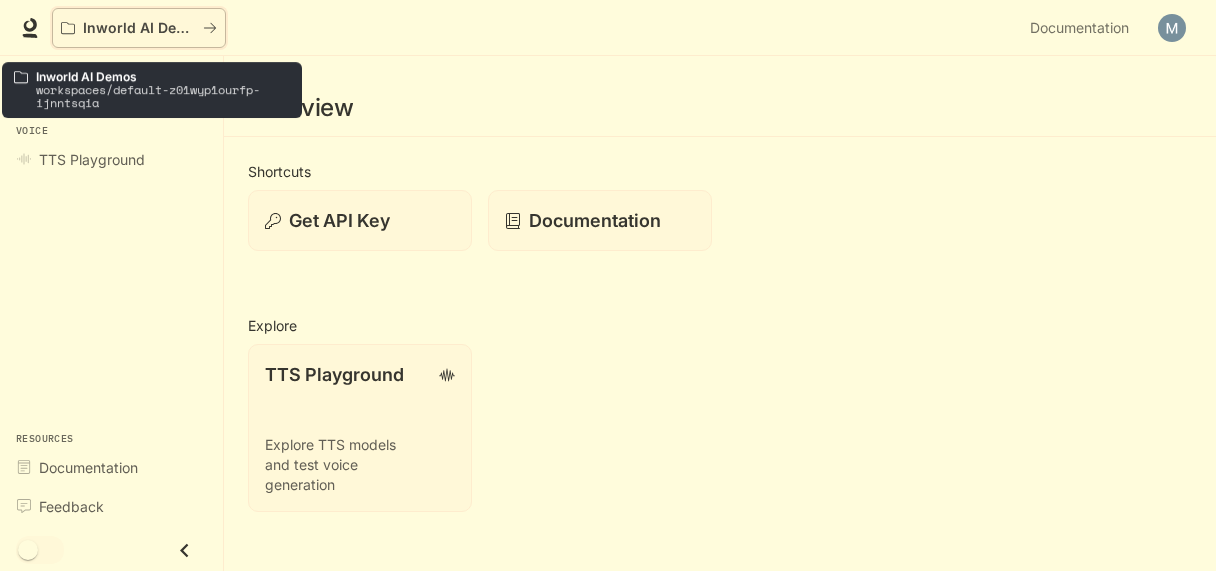 click 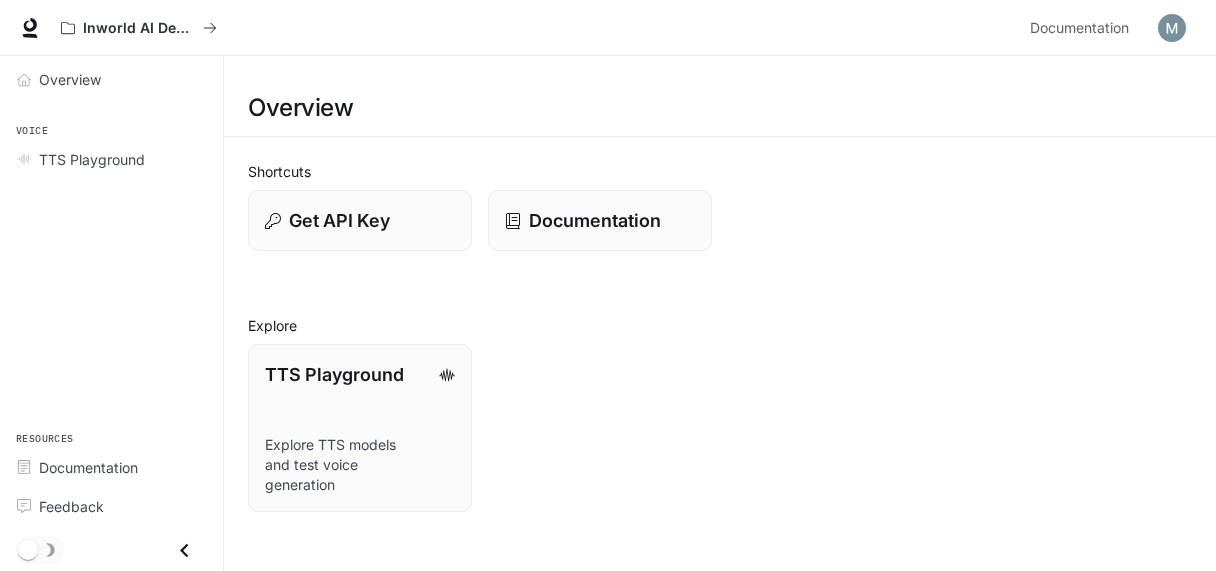 scroll, scrollTop: 0, scrollLeft: 0, axis: both 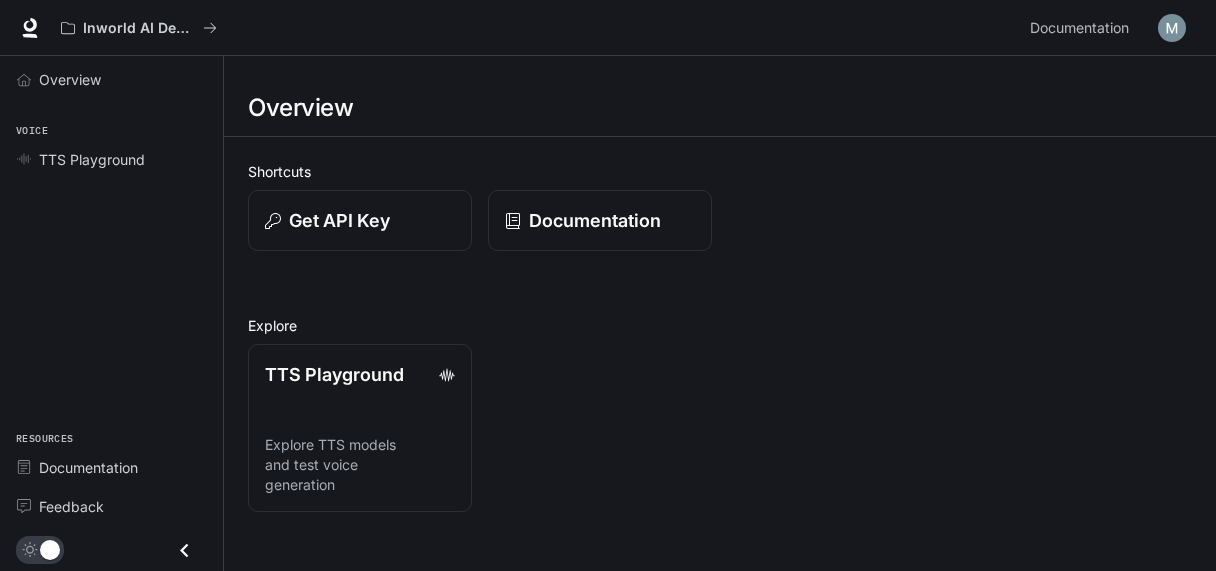 click on "Overview" at bounding box center (720, 108) 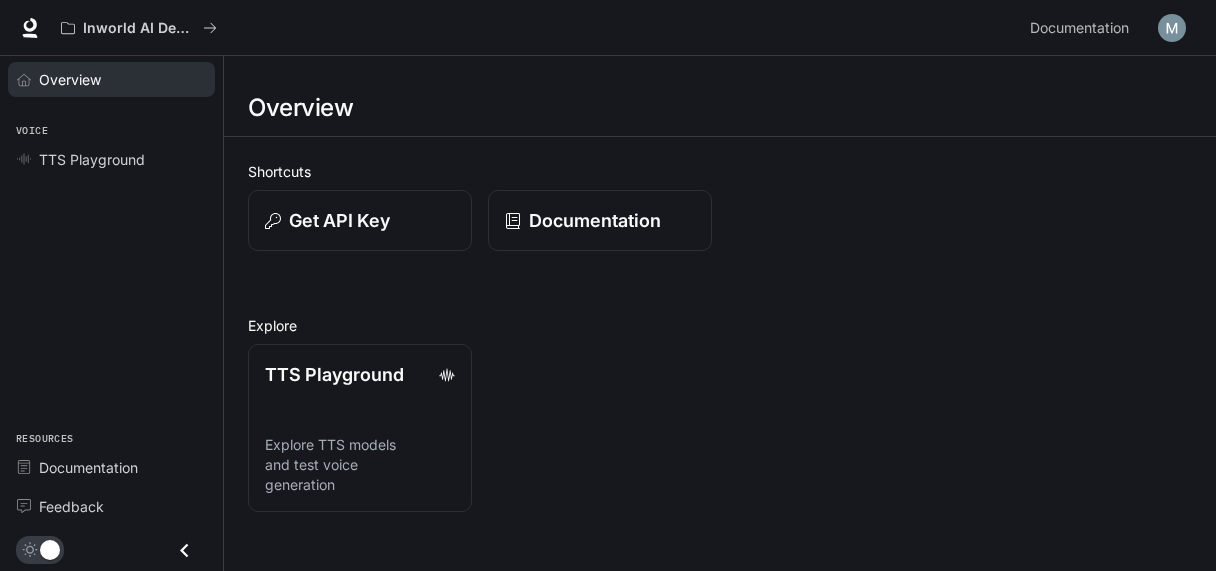 click on "Overview" at bounding box center (70, 79) 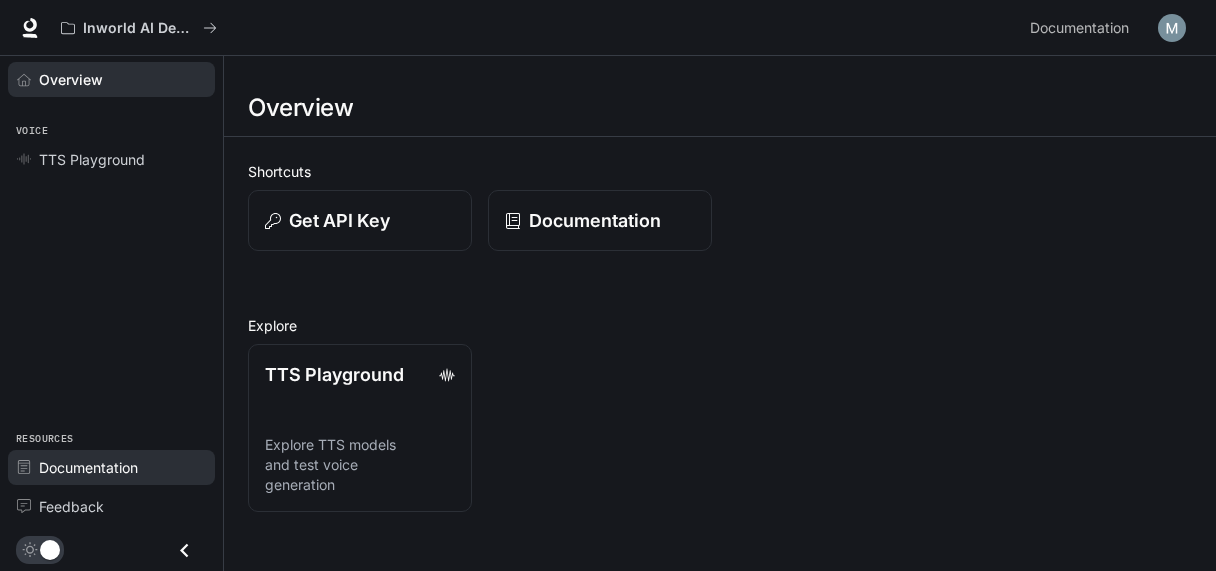 click on "Documentation" at bounding box center (88, 467) 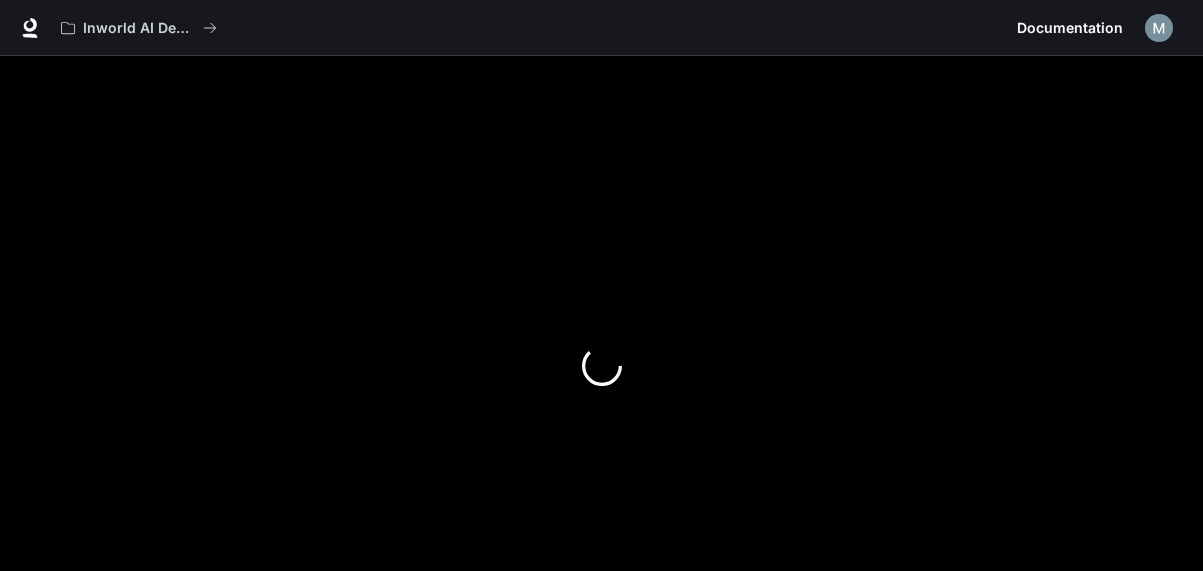 scroll, scrollTop: 0, scrollLeft: 0, axis: both 